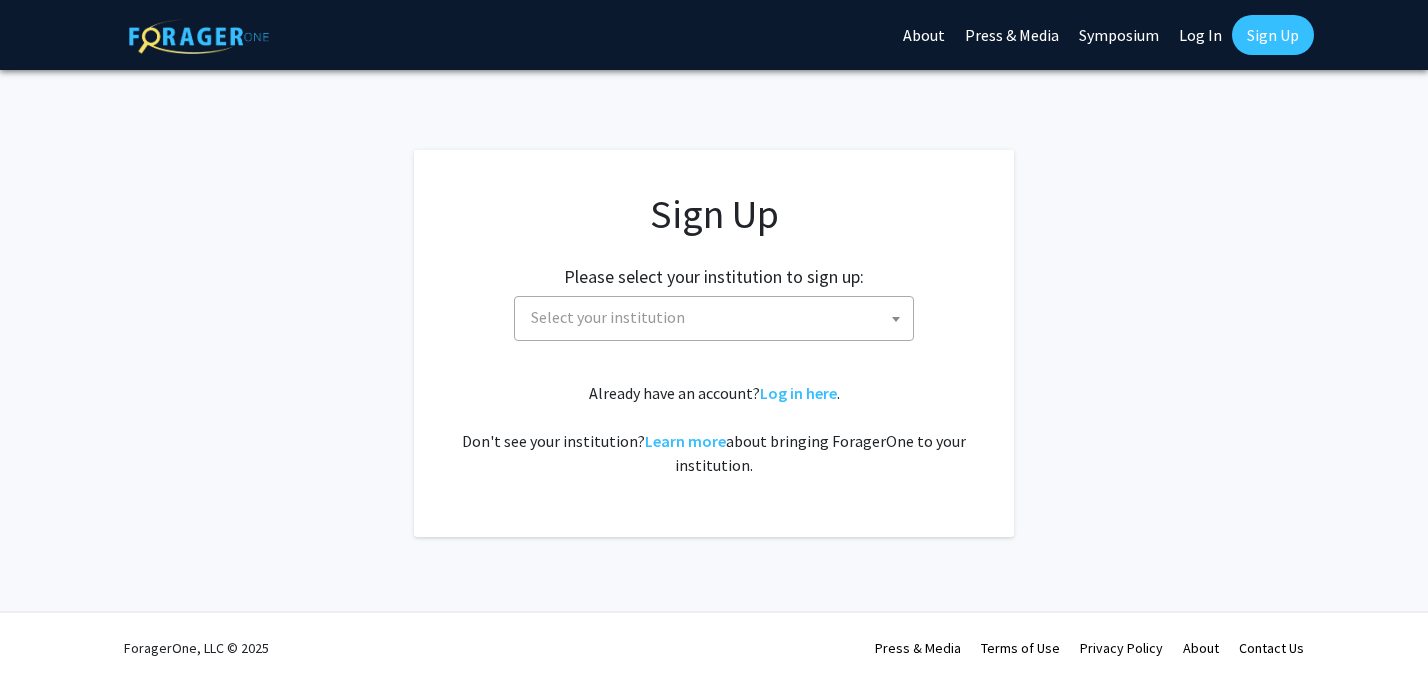 scroll, scrollTop: 0, scrollLeft: 0, axis: both 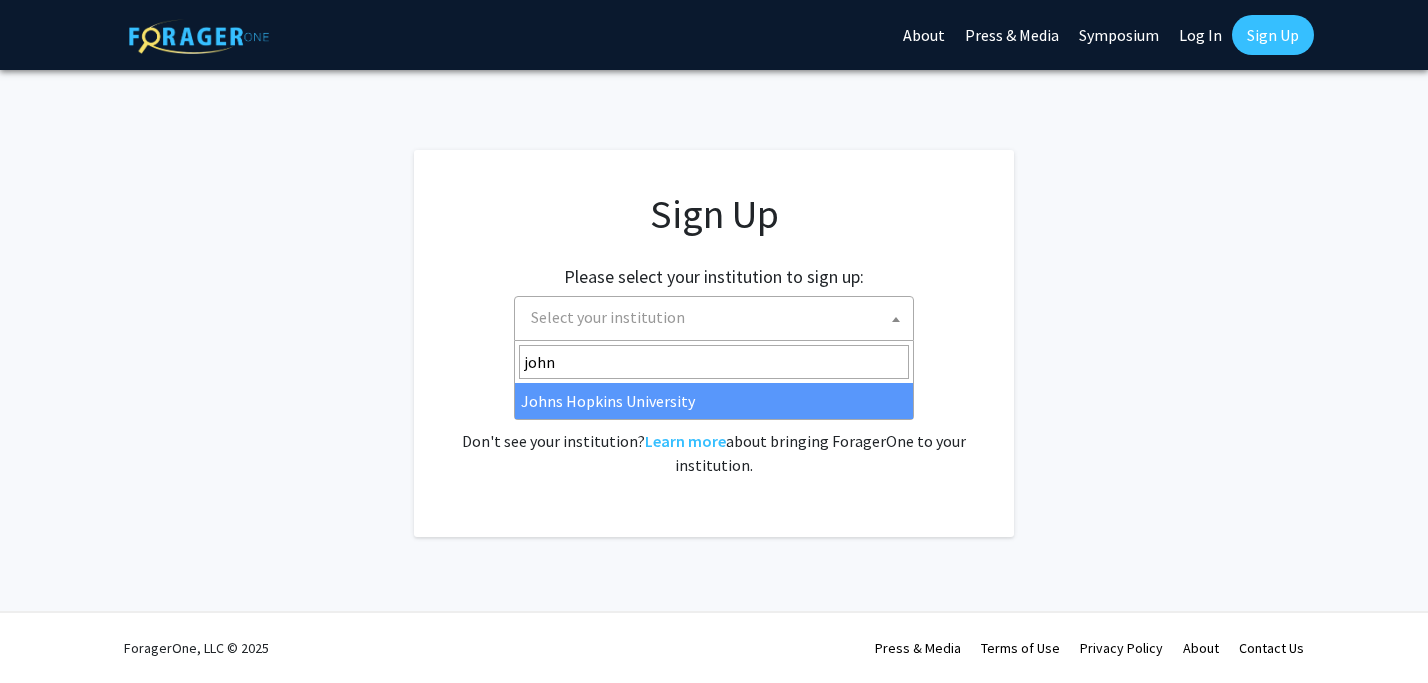 type on "john" 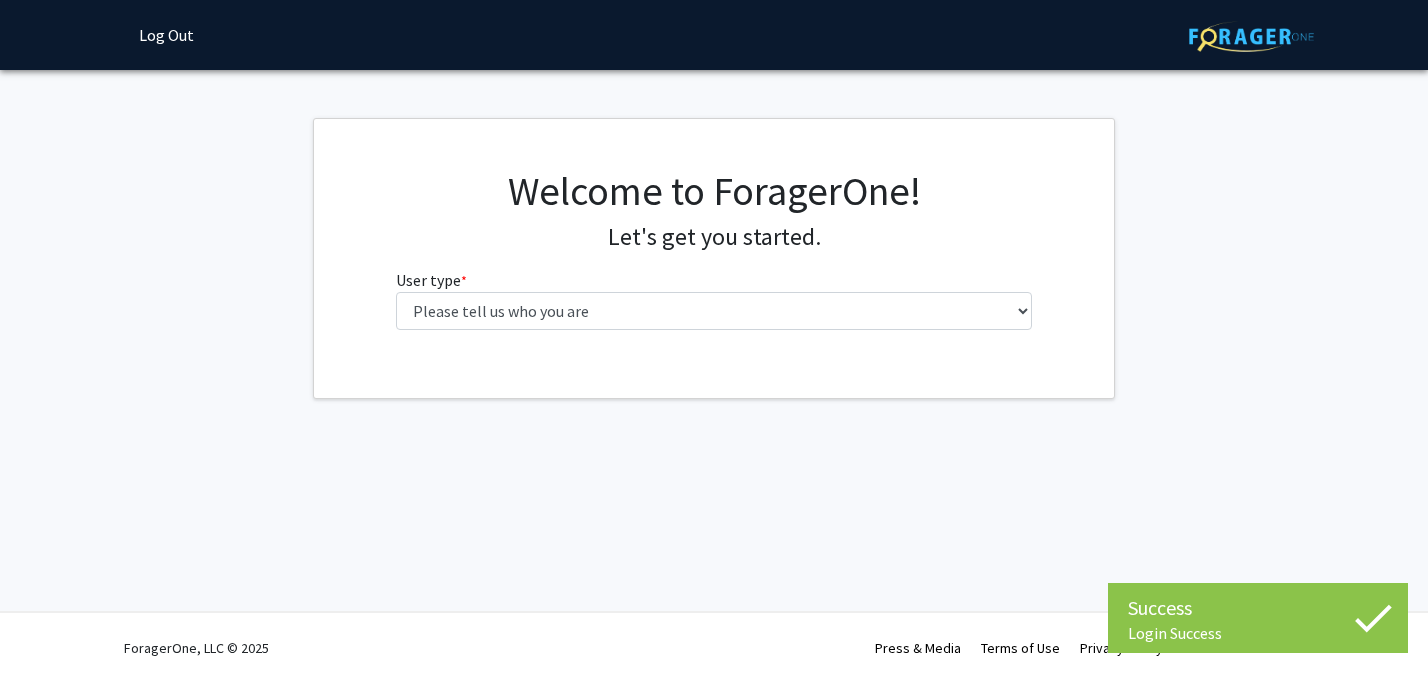 scroll, scrollTop: 0, scrollLeft: 0, axis: both 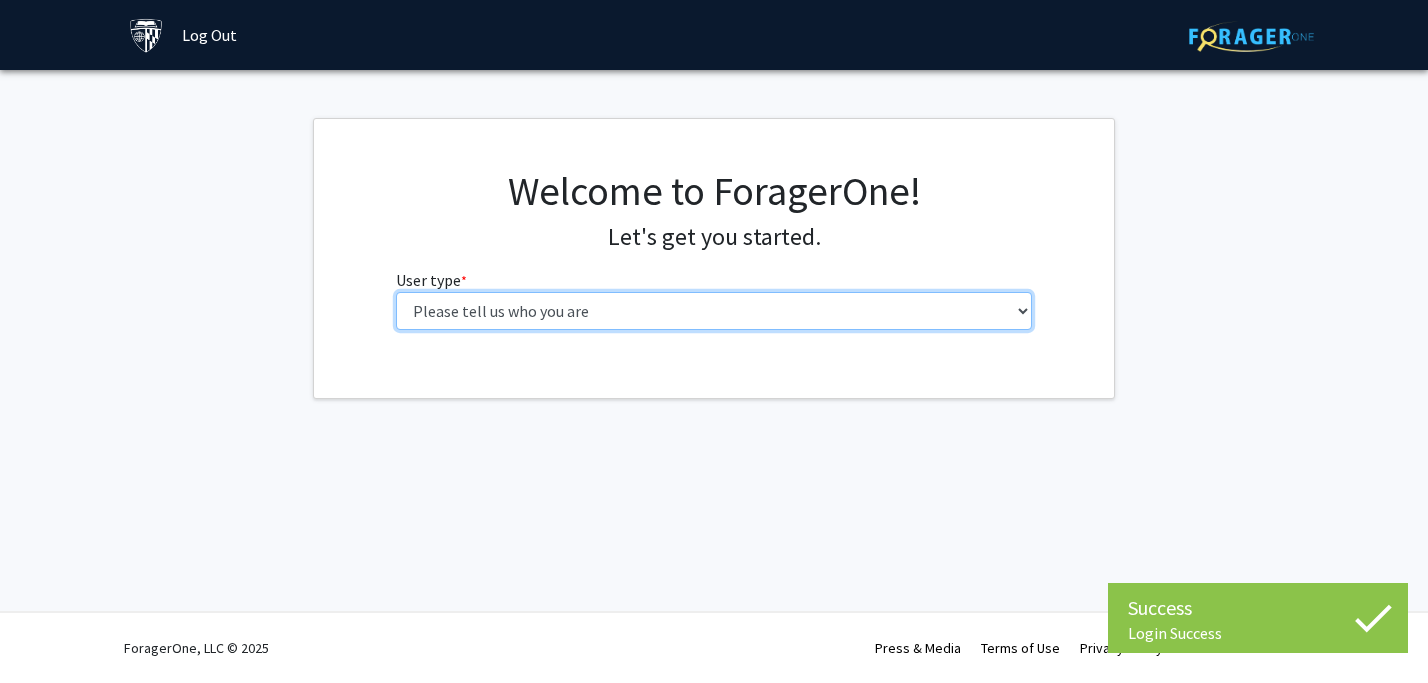 click on "Please tell us who you are  Undergraduate Student   Master's Student   Doctoral Candidate (PhD, MD, DMD, PharmD, etc.)   Postdoctoral Researcher / Research Staff / Medical Resident / Medical Fellow   Faculty   Administrative Staff" at bounding box center (714, 311) 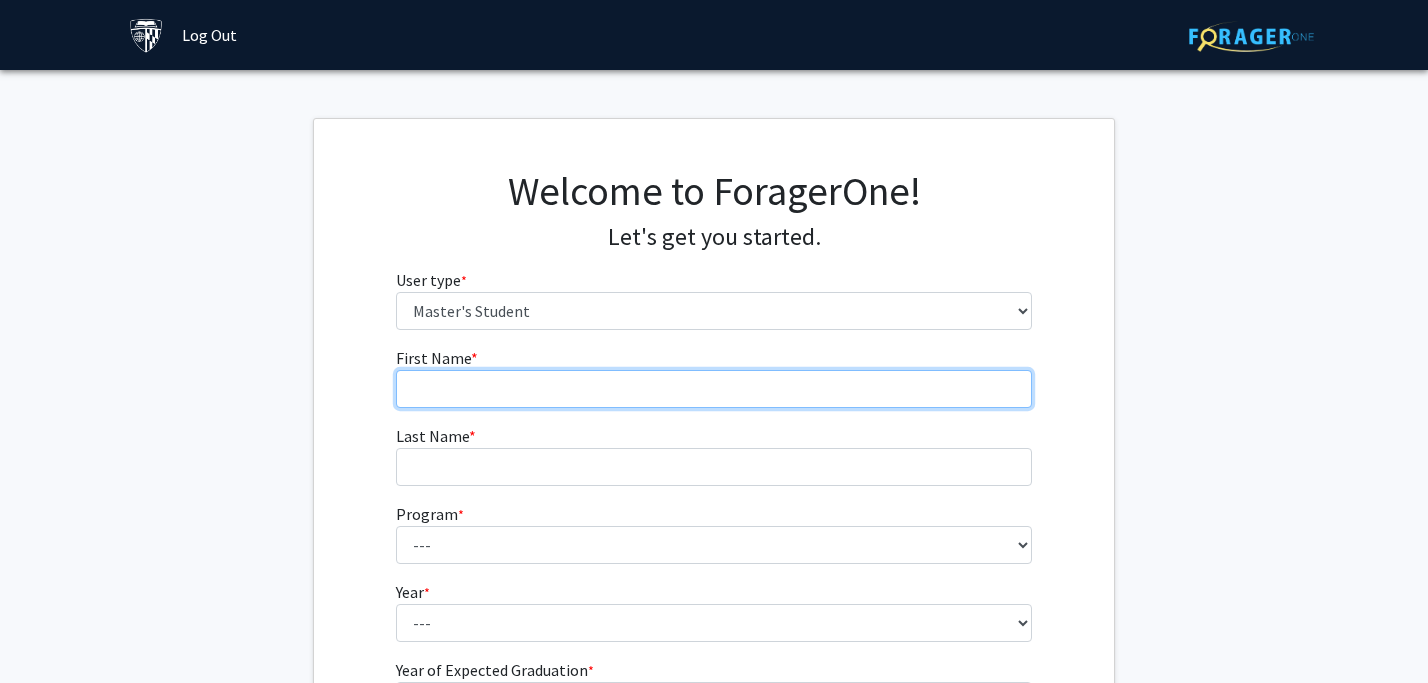 click on "First Name * required" at bounding box center (714, 389) 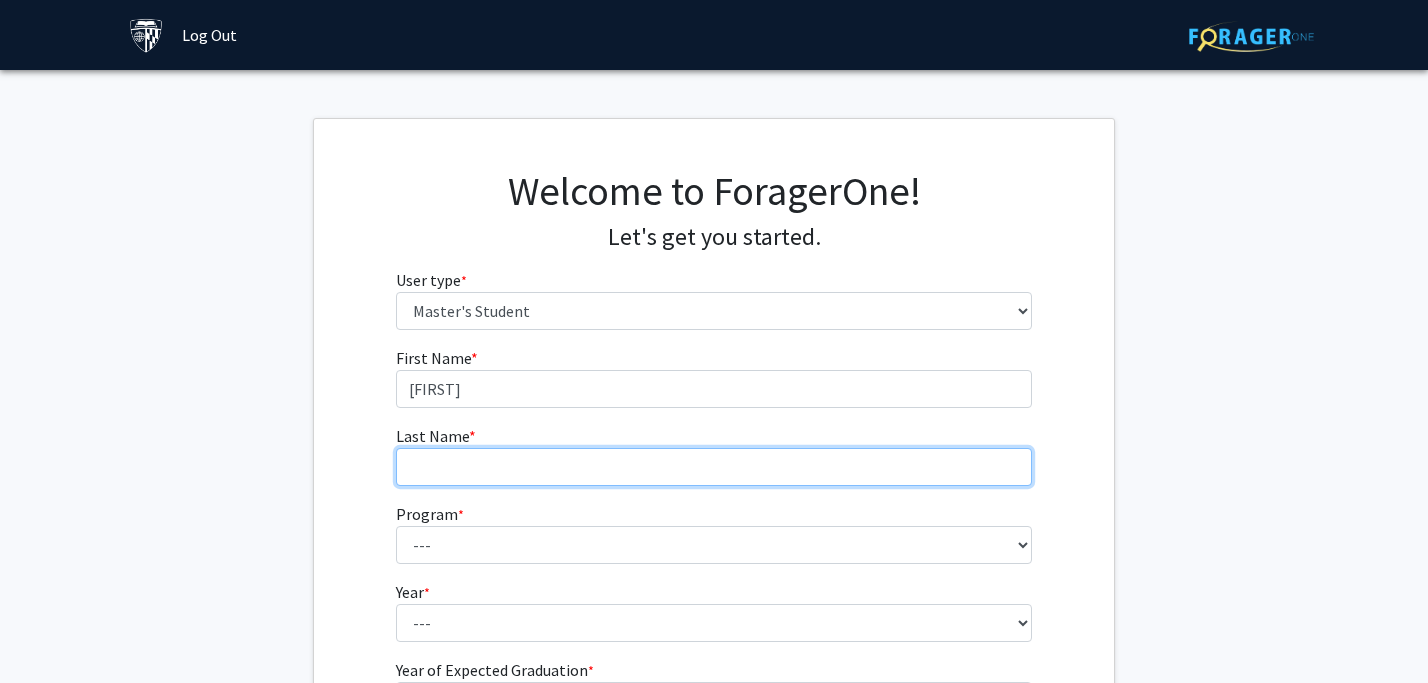 type on "Bell" 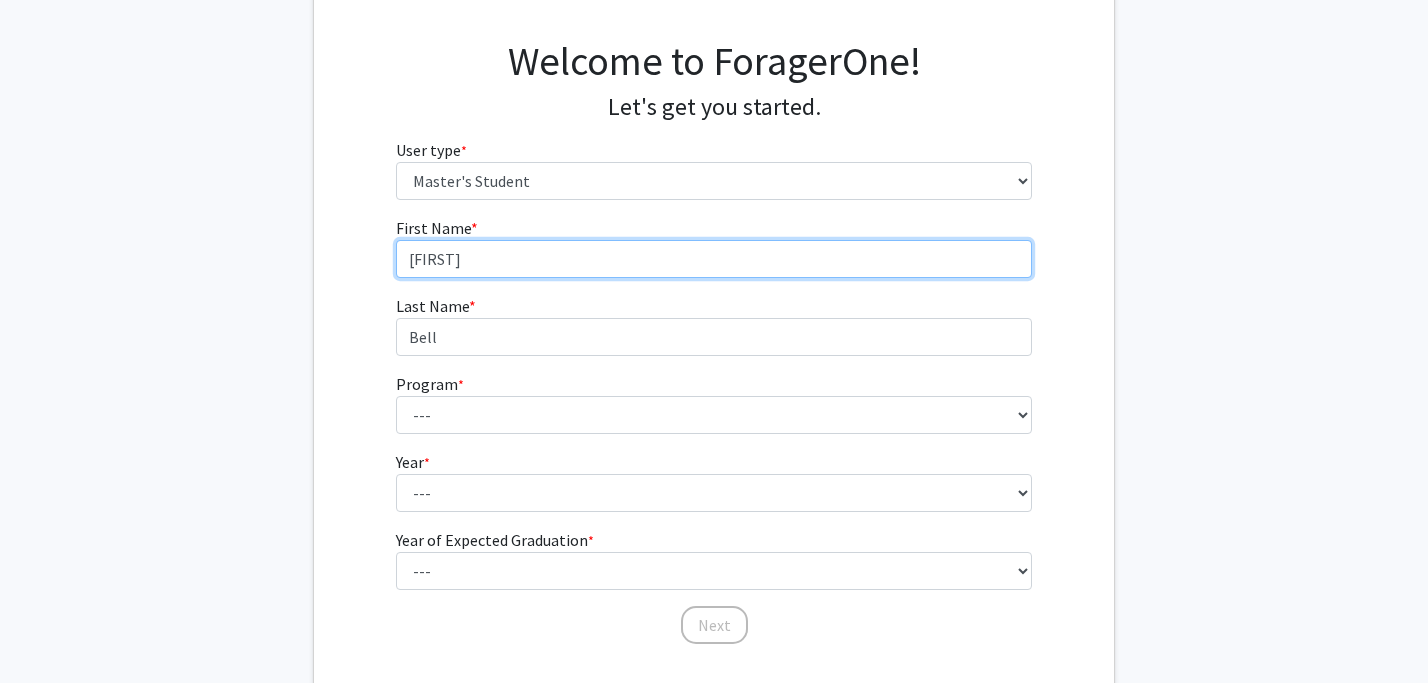 scroll, scrollTop: 181, scrollLeft: 0, axis: vertical 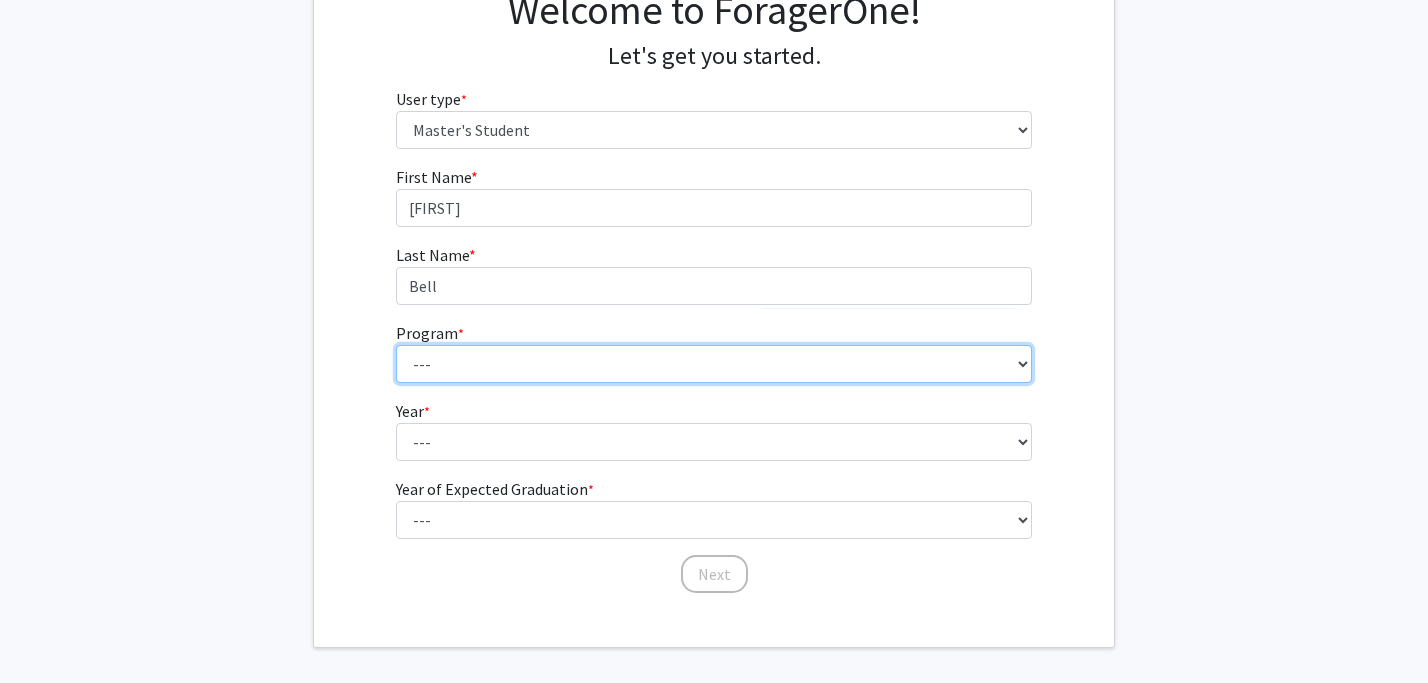 click on "---  Anatomy Education   Applied and Computational Mathematics   Applied Biomedical Engineering   Applied Economics   Applied Economics   Applied Health Sciences Informatics   Applied Mathematics and Statistics   Applied Physics   Applied Science in Community-Based Primary Health Care Programs in Global Health   Applied Science in Global Health Planning and Management   Applied Science in Humanitarian Health   Applied Science in Patient Safety and Healthcare Quality   Applied Science in Population Health Management   Applied Science in Spatial Analysis for Public Health   Artificial Intelligence   Audio Science: Acoustics   Audio Sciences: Recording and Production   Biochemistry and Molecular Biology   Bioengineering Innovation and Design   Bioethics   Bioinformatics   Biology   Biomedical Engineering   Biophysics   Biostatistics   Biotechnology   Biotechnology   Biotechnology Enterprise and Entrepreneurship   Business Administration   Business Analytics and Risk Management   Civil Engineering   Classics" at bounding box center (714, 364) 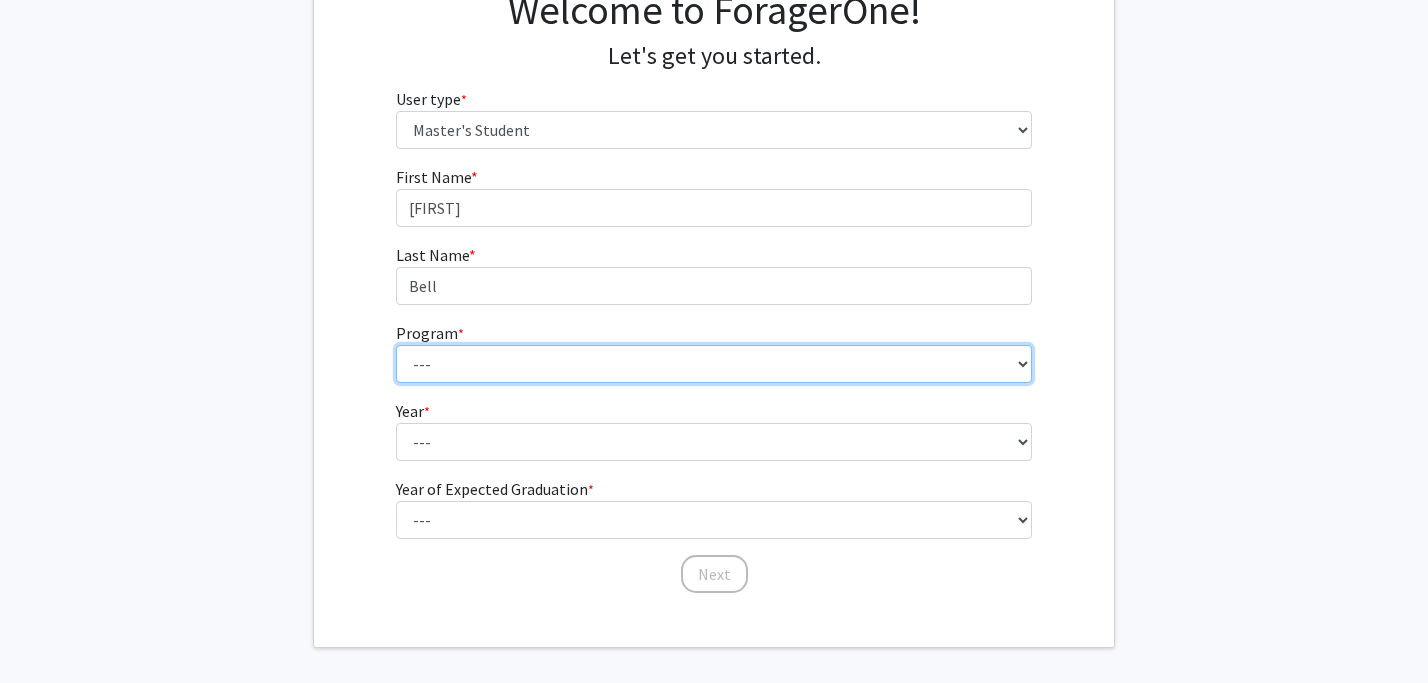 select on "54: 43" 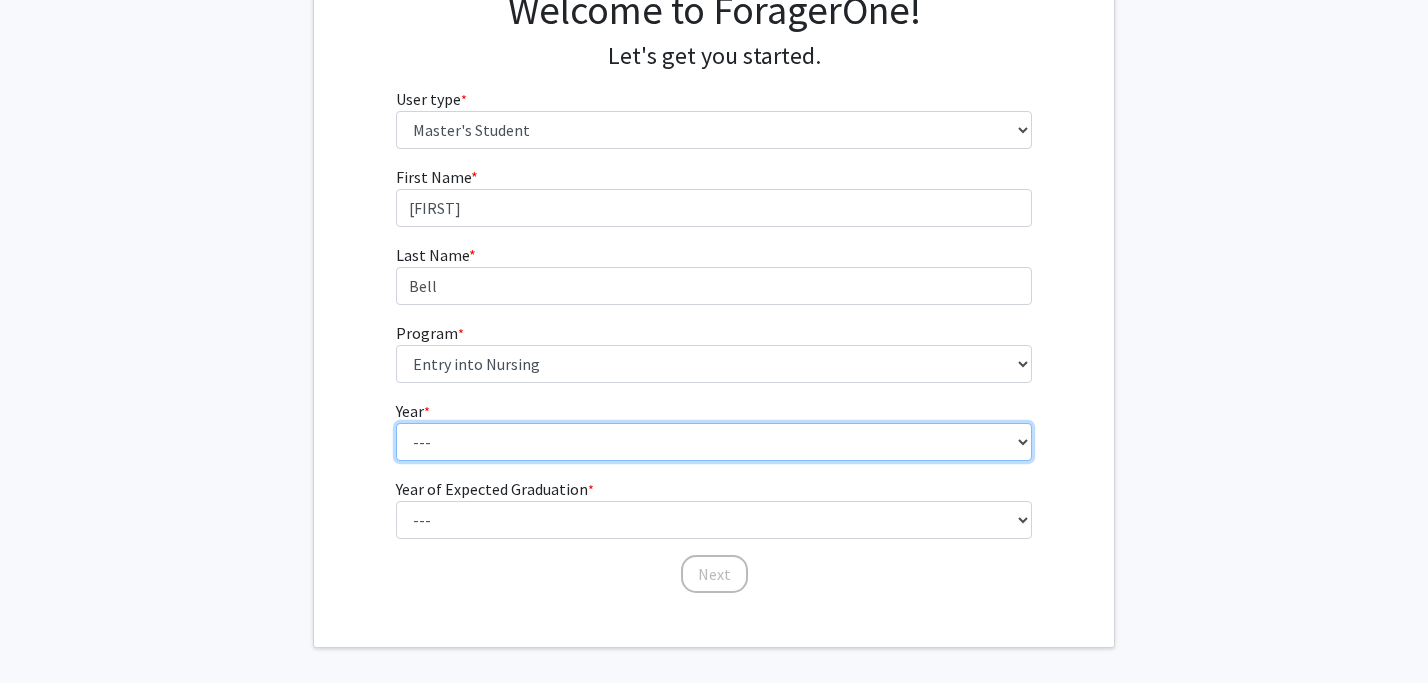 click on "---  First Year   Second Year" at bounding box center [714, 442] 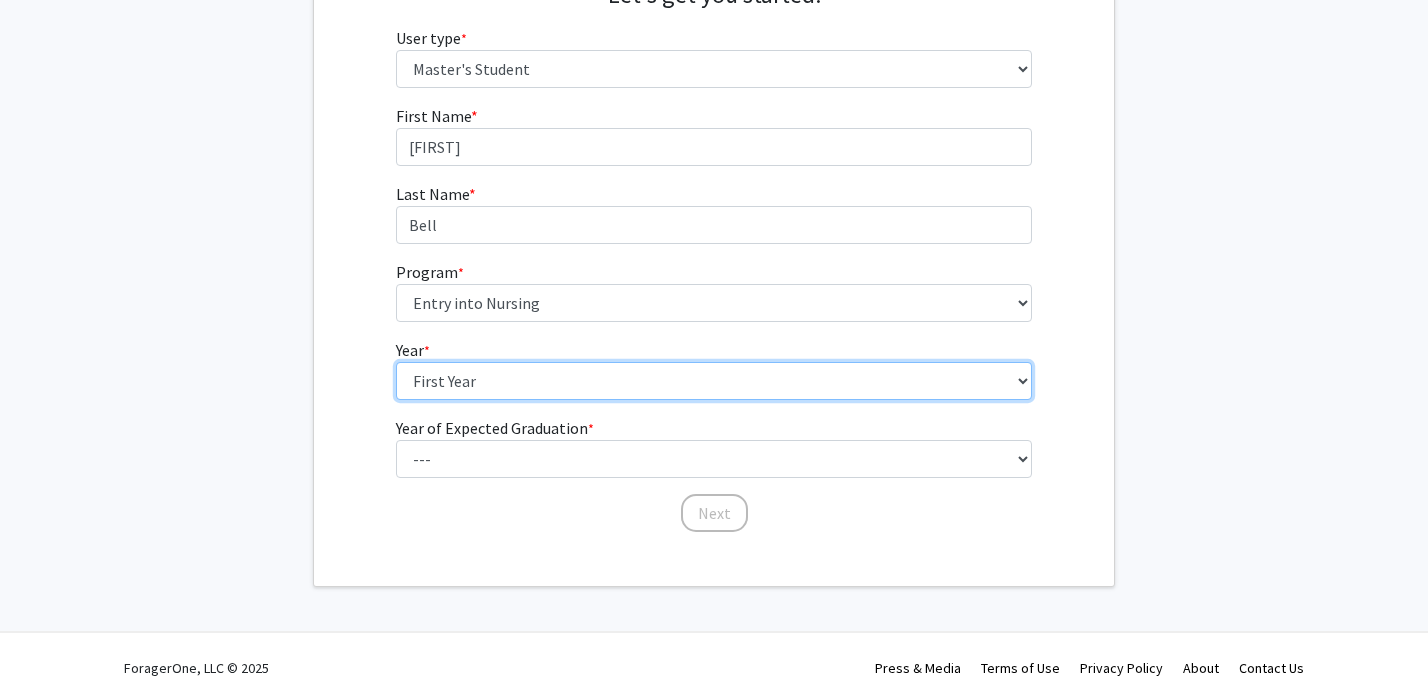 scroll, scrollTop: 262, scrollLeft: 0, axis: vertical 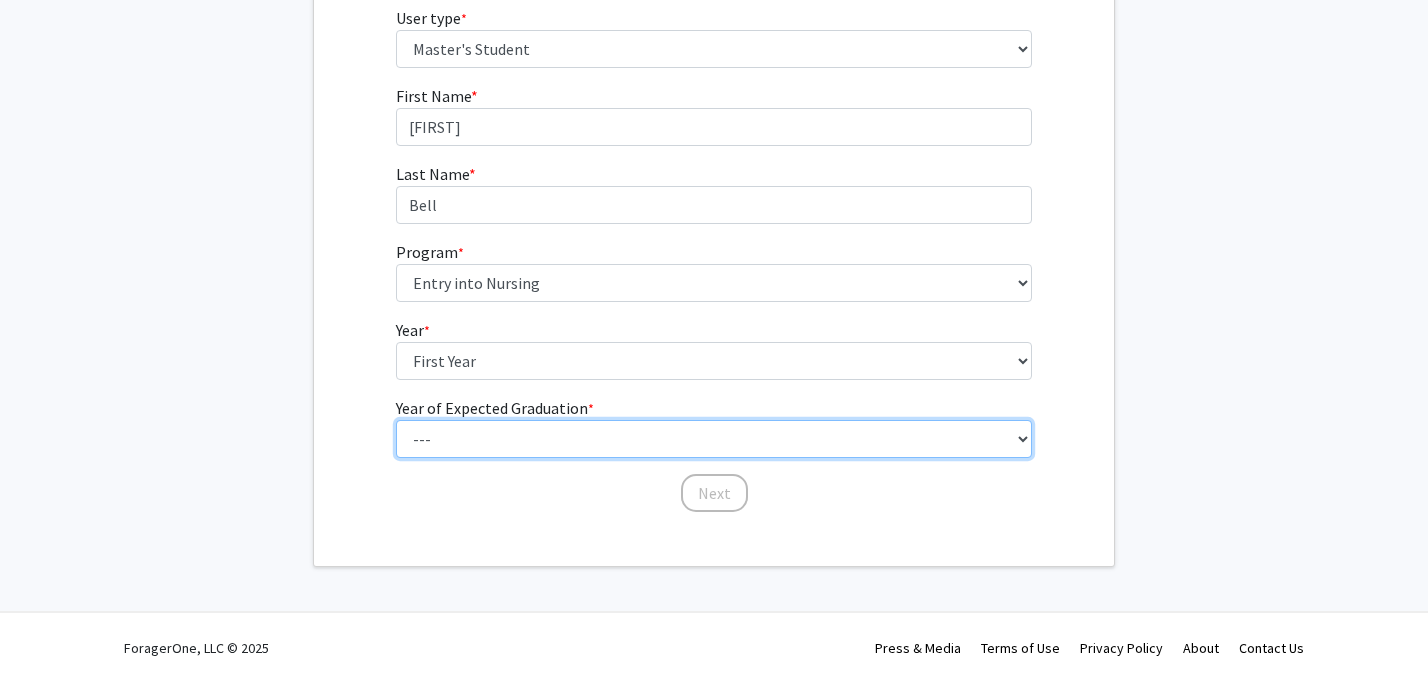 click on "---  2025   2026   2027   2028   2029   2030   2031   2032   2033   2034" at bounding box center (714, 439) 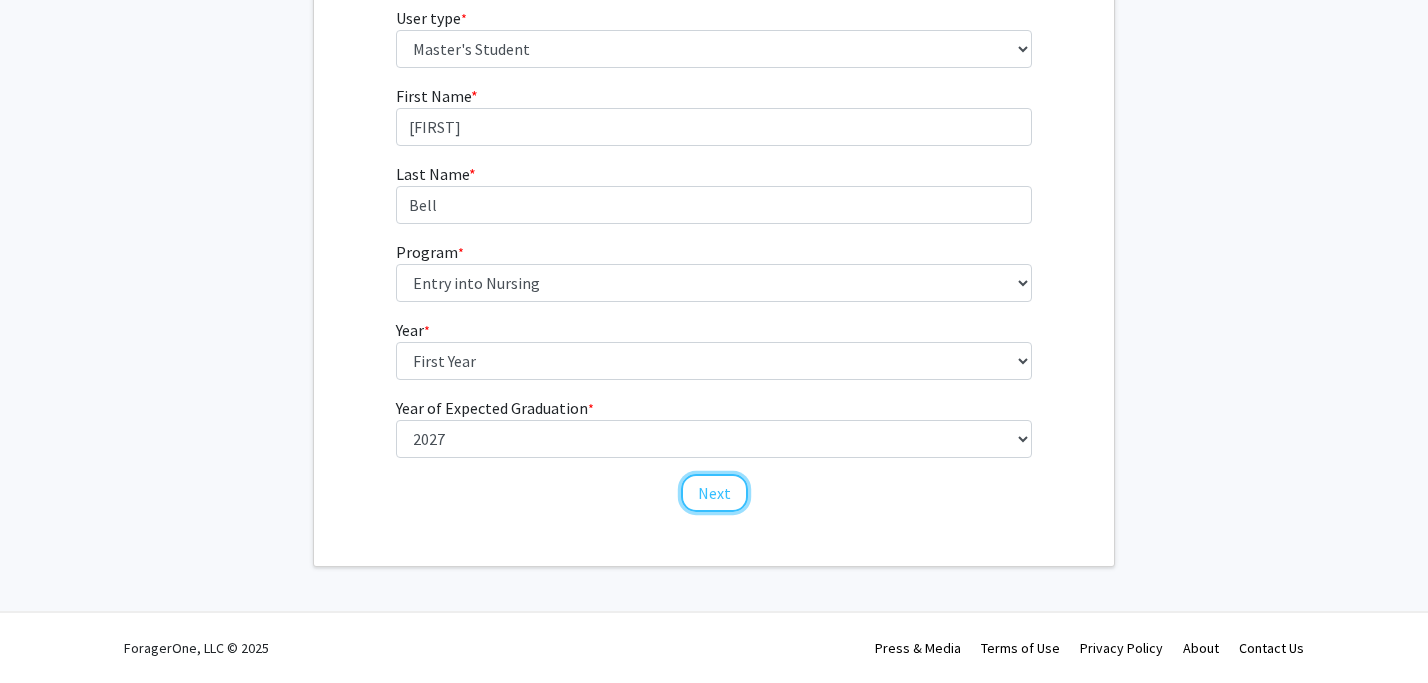 click on "Next" 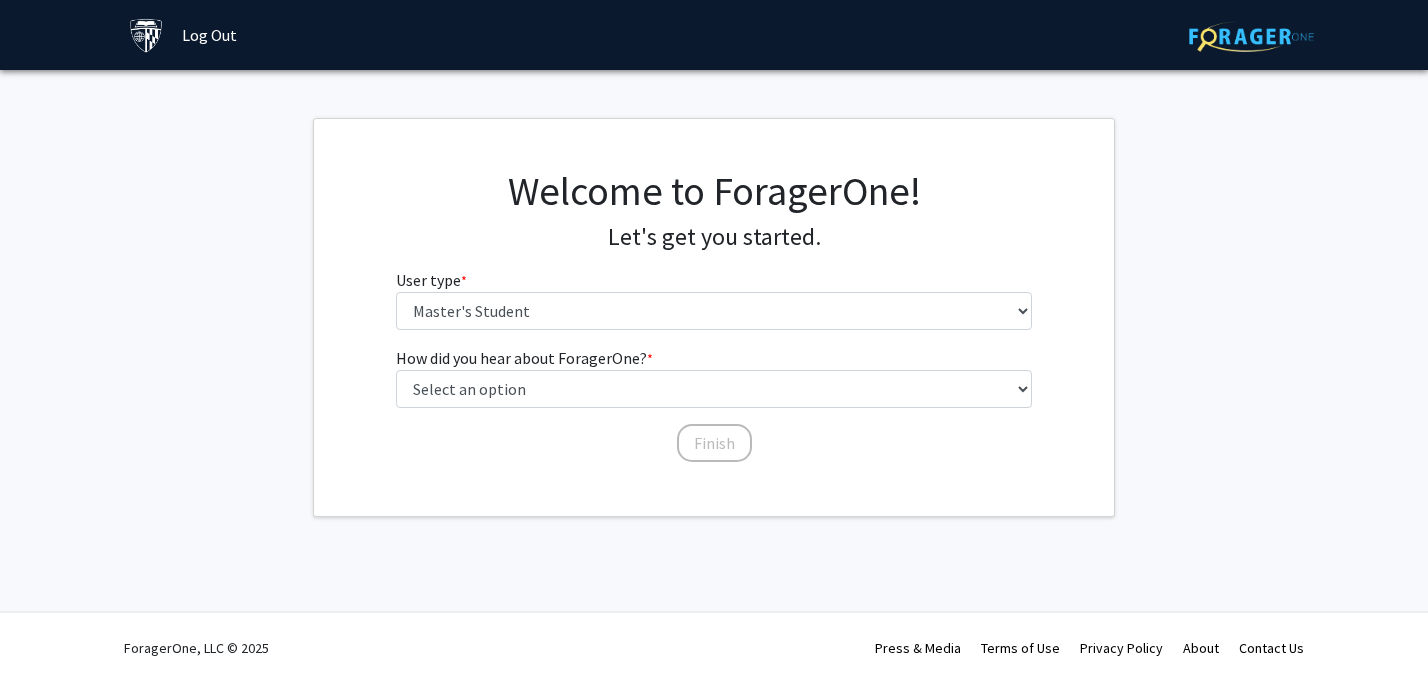 scroll, scrollTop: 0, scrollLeft: 0, axis: both 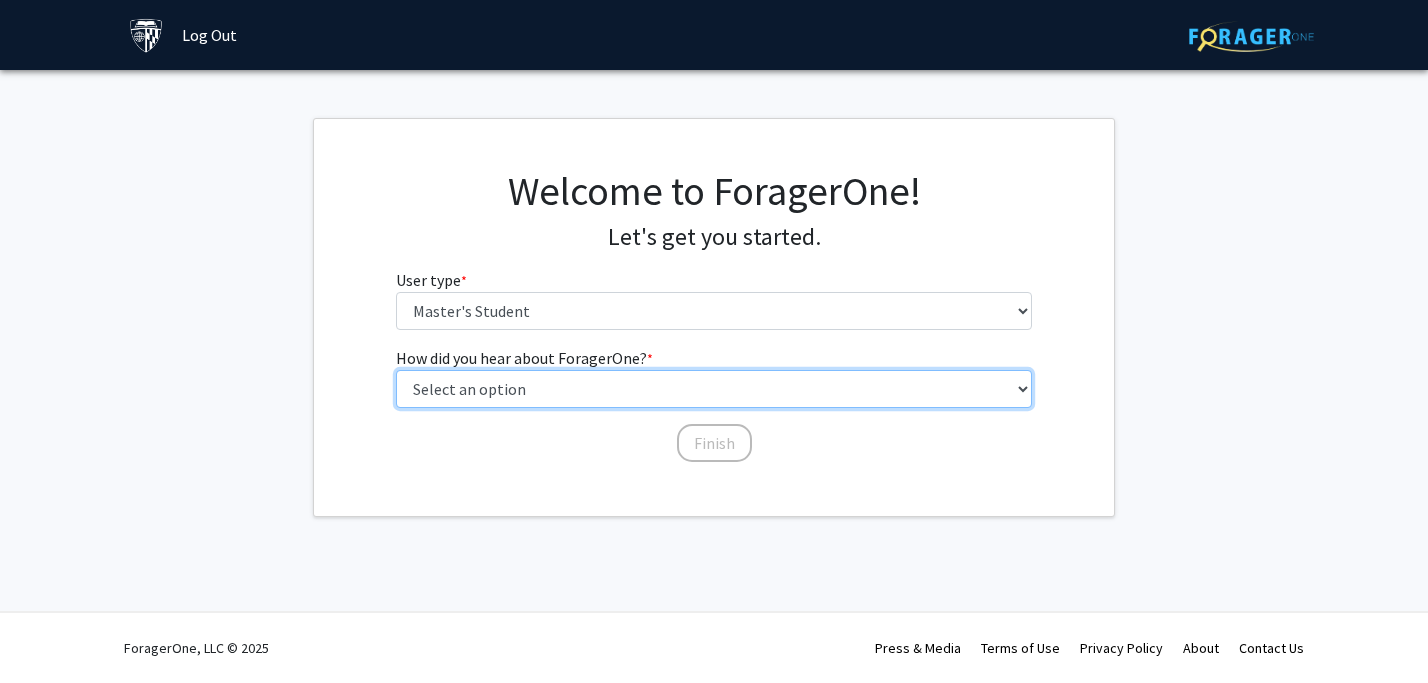 click on "Select an option  Peer/student recommendation   Faculty/staff recommendation   University website   University email or newsletter   Other" at bounding box center [714, 389] 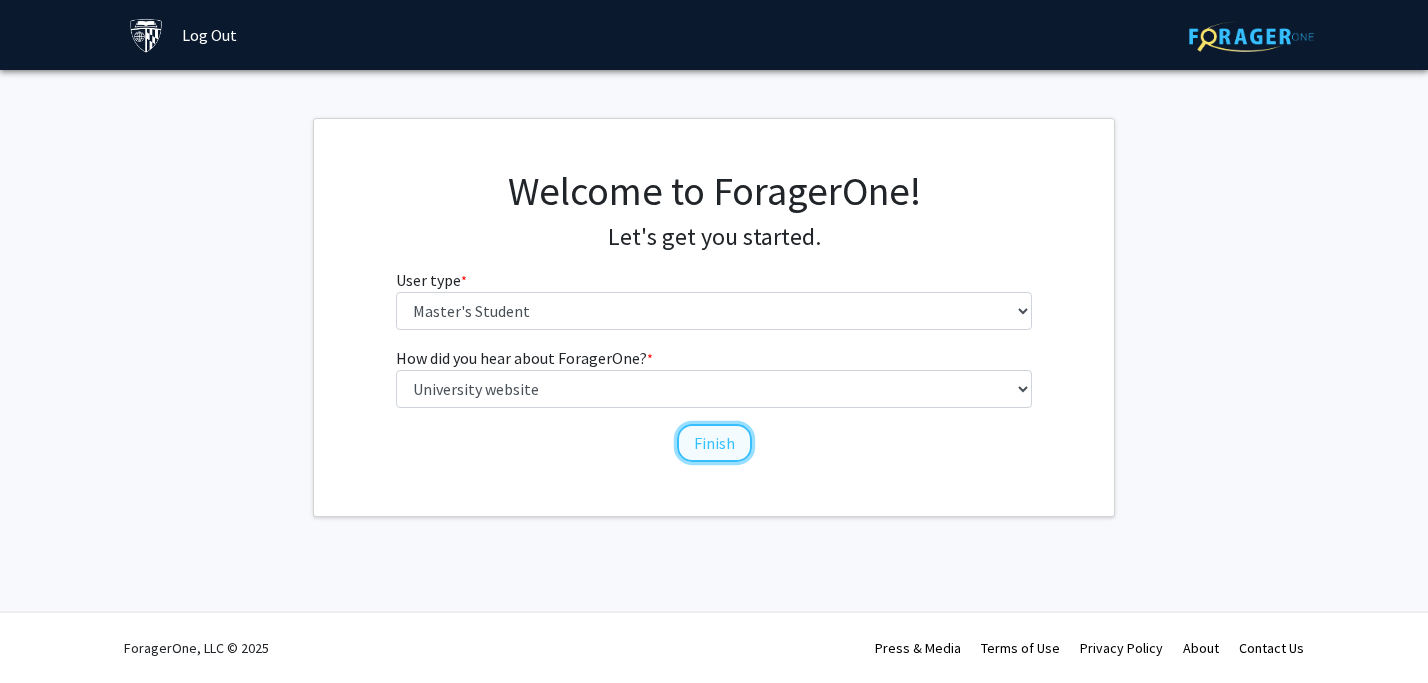 click on "Finish" 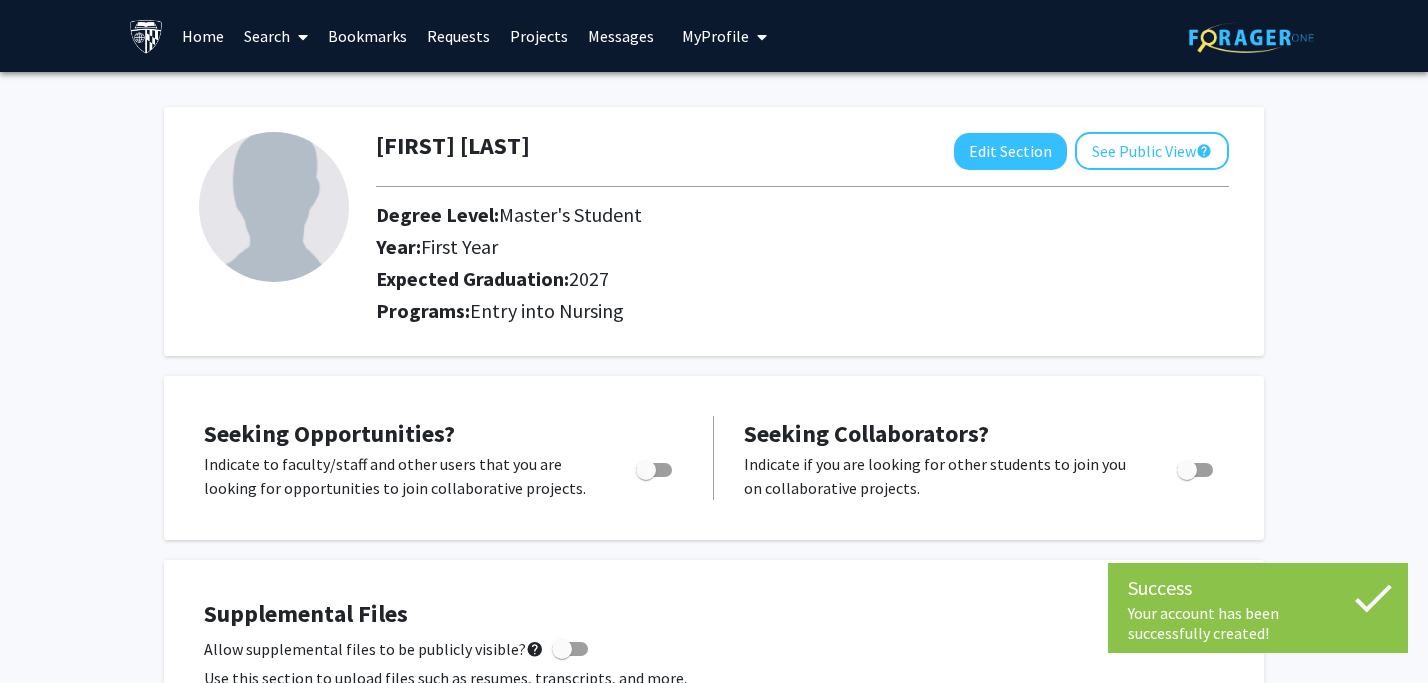 click 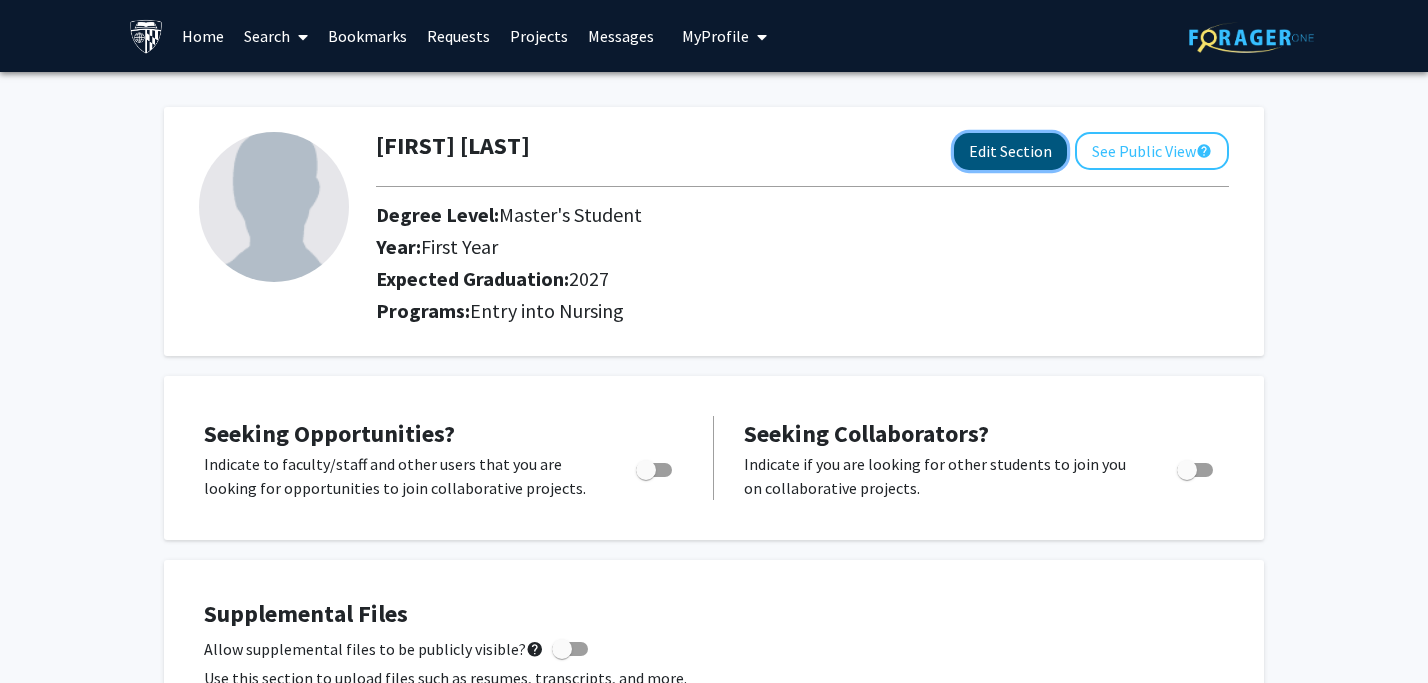 click on "Edit Section" 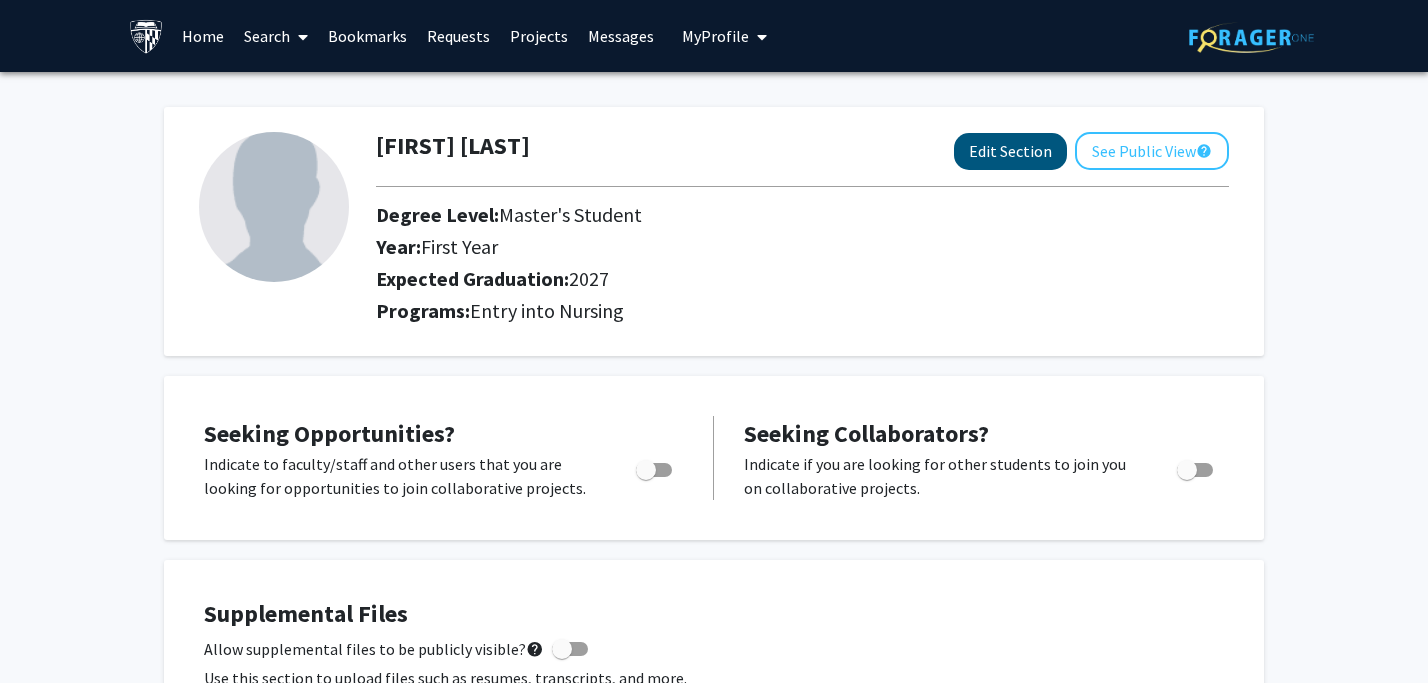 select on "first_year" 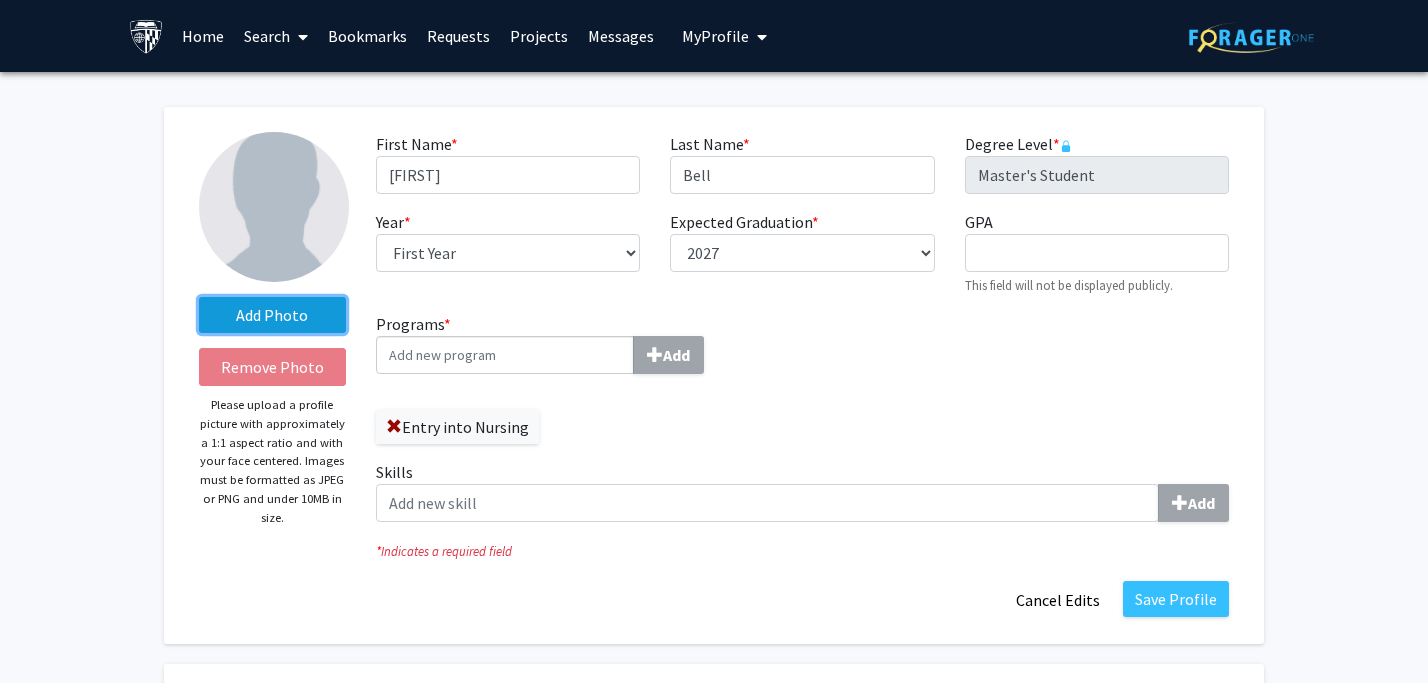 click on "Add Photo" 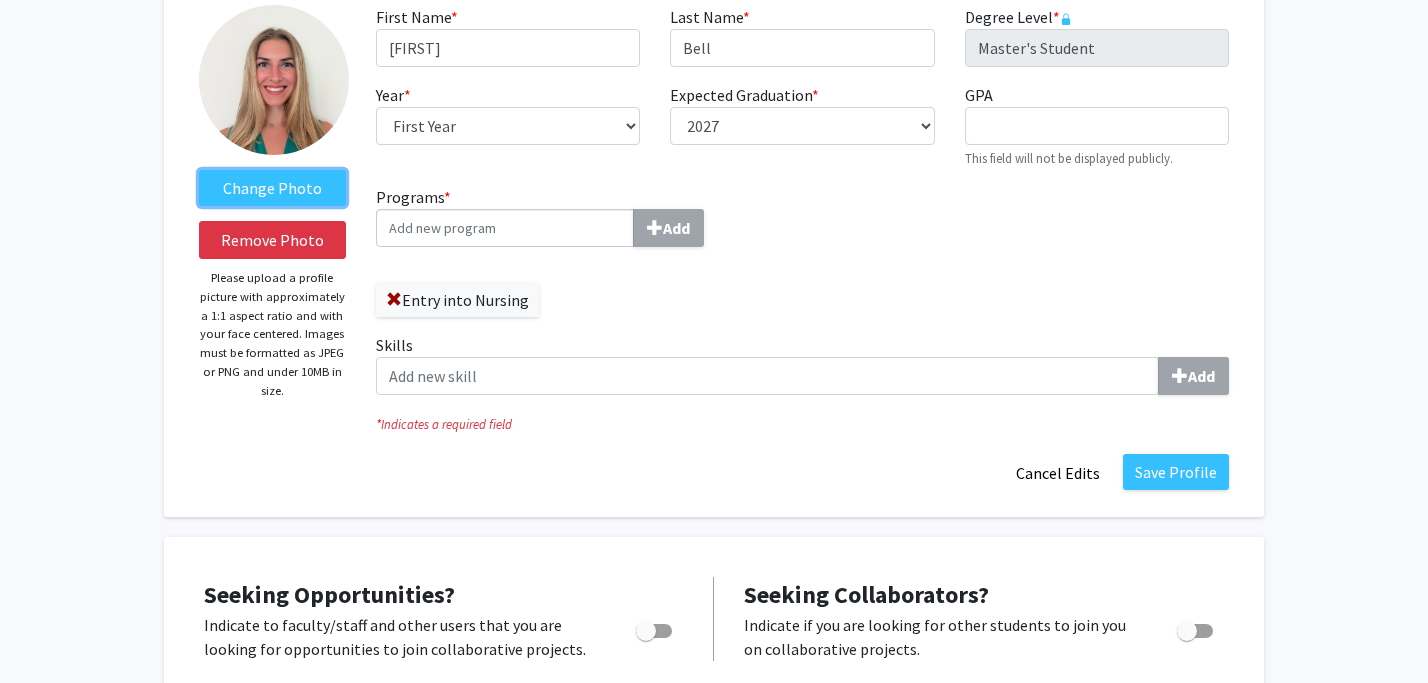 scroll, scrollTop: 143, scrollLeft: 0, axis: vertical 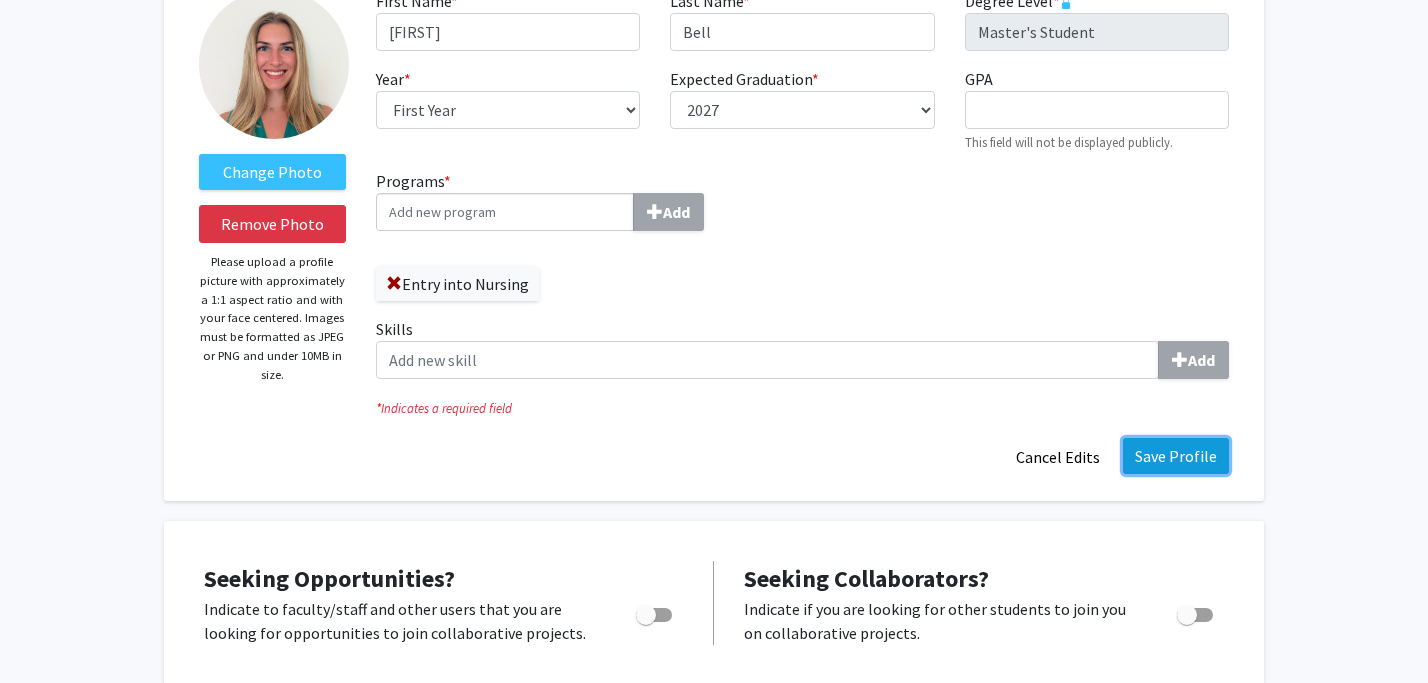 click on "Save Profile" 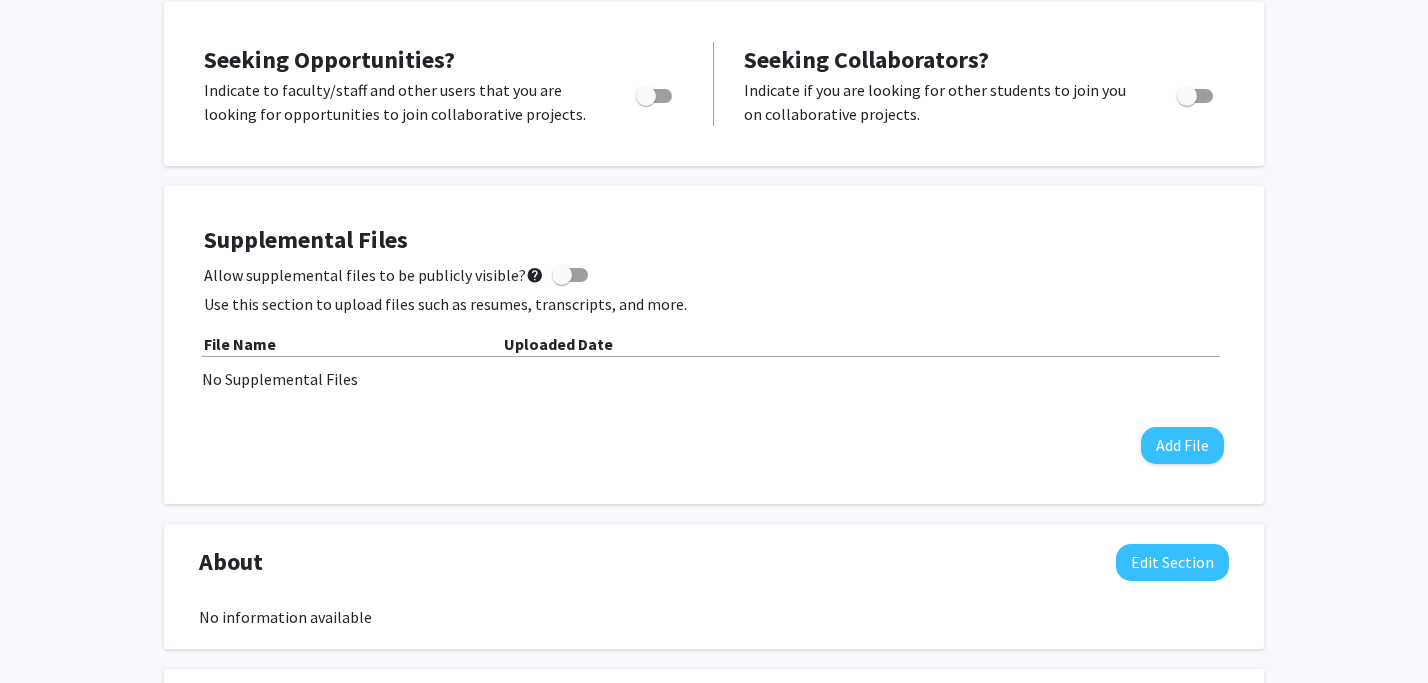 scroll, scrollTop: 354, scrollLeft: 0, axis: vertical 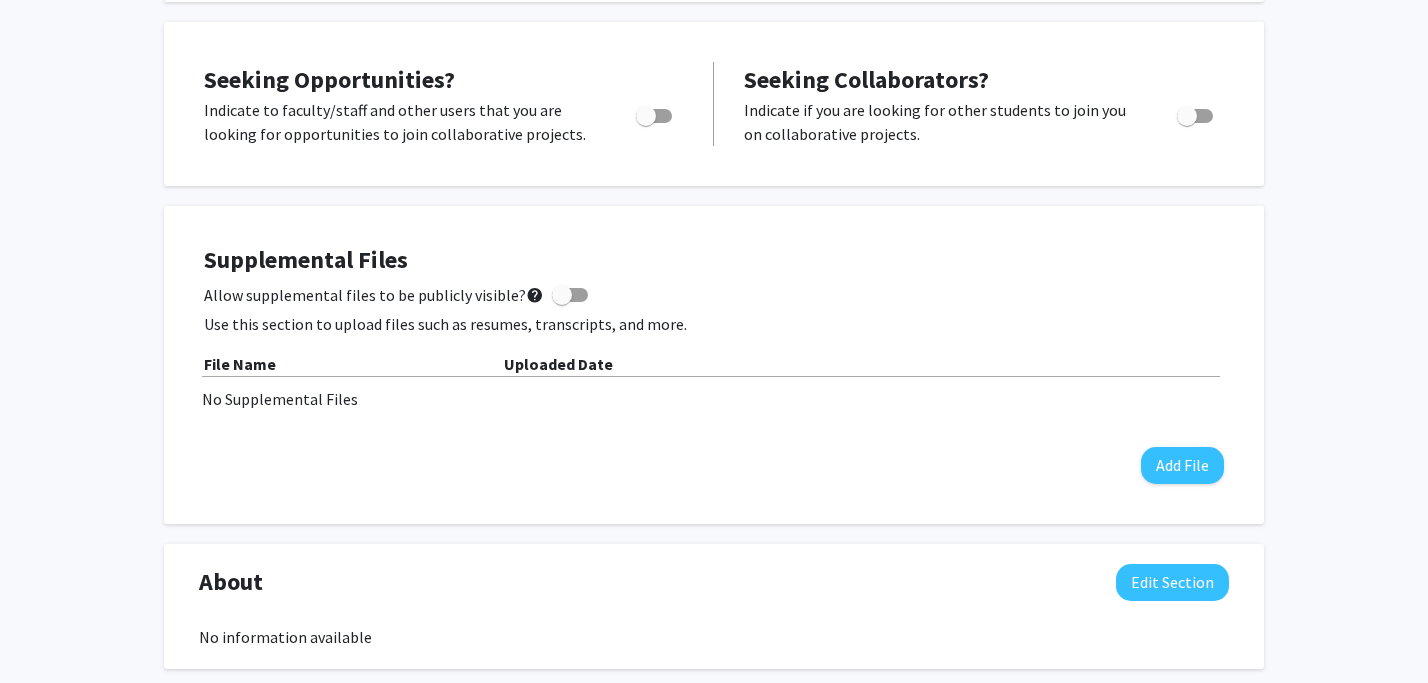 click at bounding box center [654, 116] 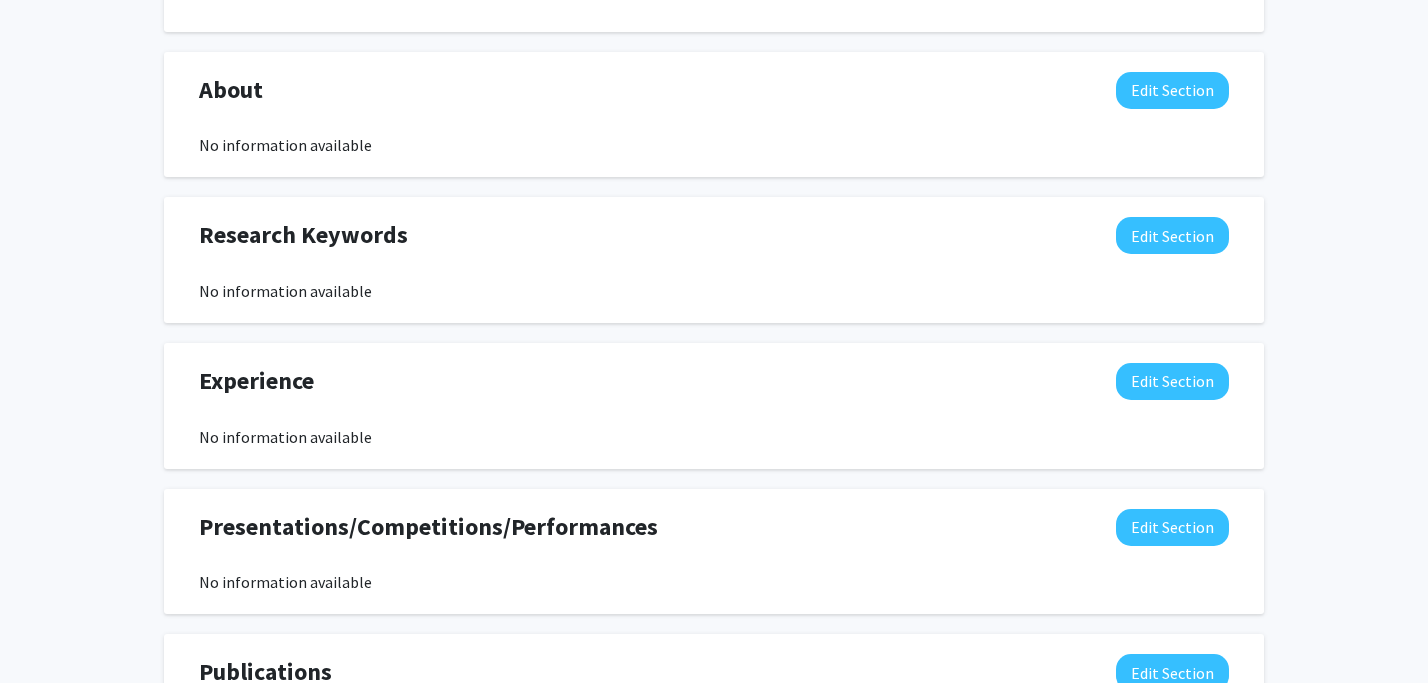scroll, scrollTop: 0, scrollLeft: 0, axis: both 